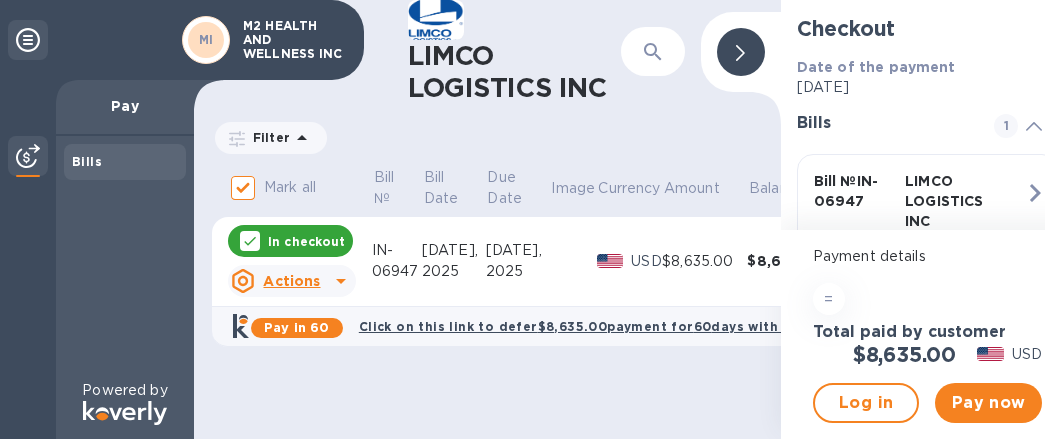 scroll, scrollTop: 14, scrollLeft: 0, axis: vertical 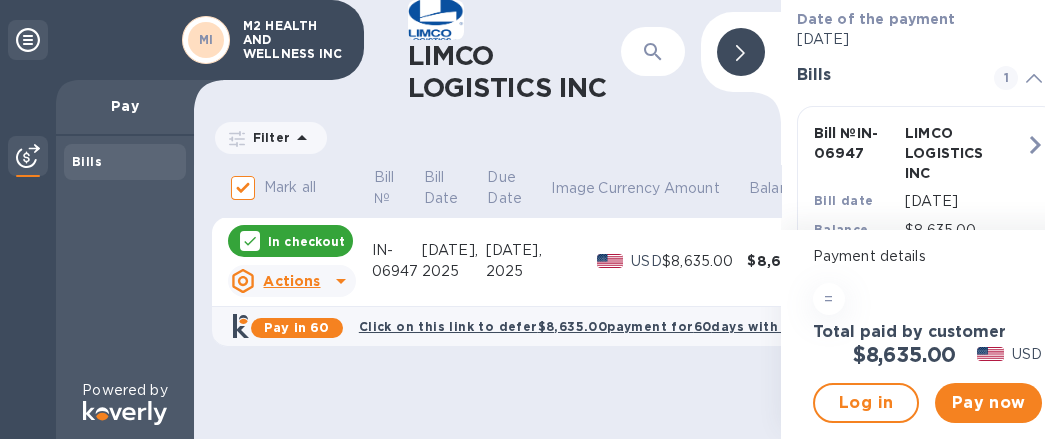 click on "Pay in 60" at bounding box center [296, 327] 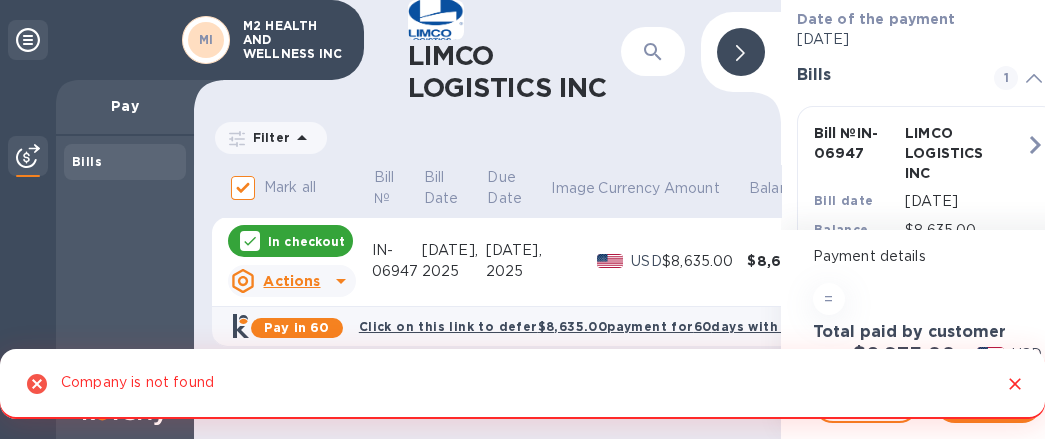 click 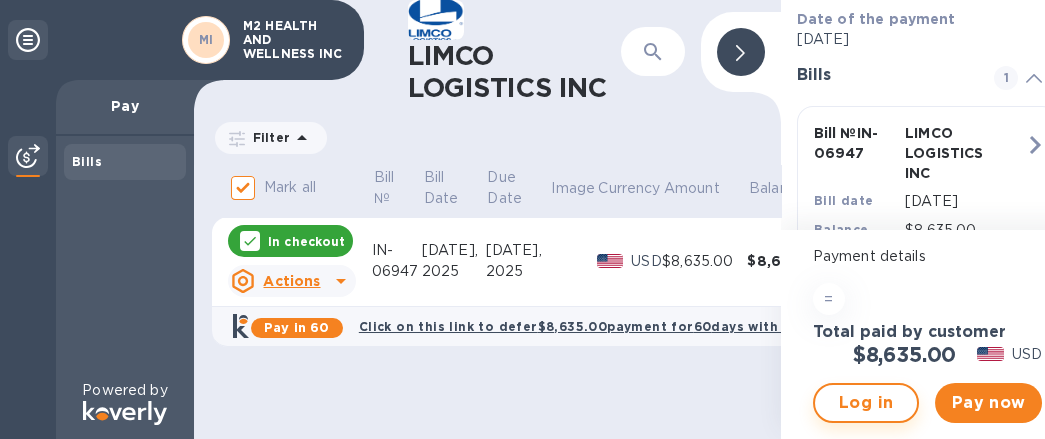 click on "Log in" at bounding box center (866, 403) 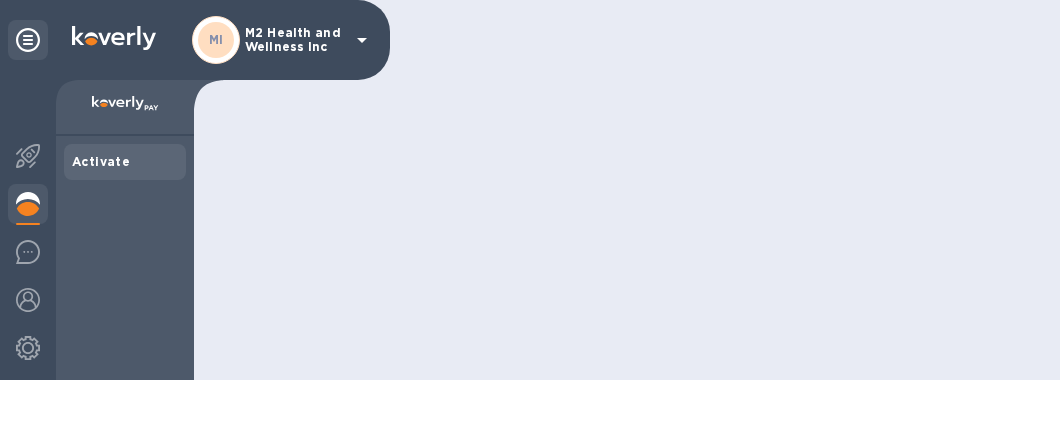 scroll, scrollTop: 0, scrollLeft: 0, axis: both 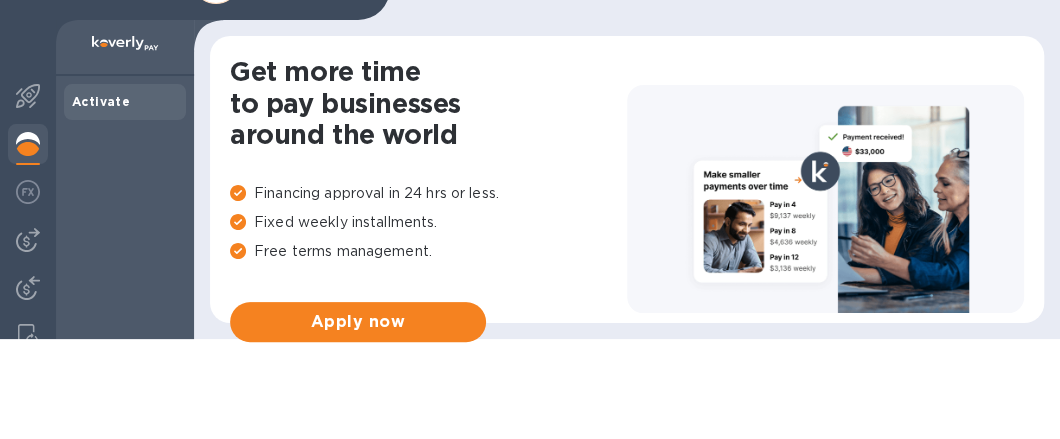 click on "Activate" at bounding box center (101, 101) 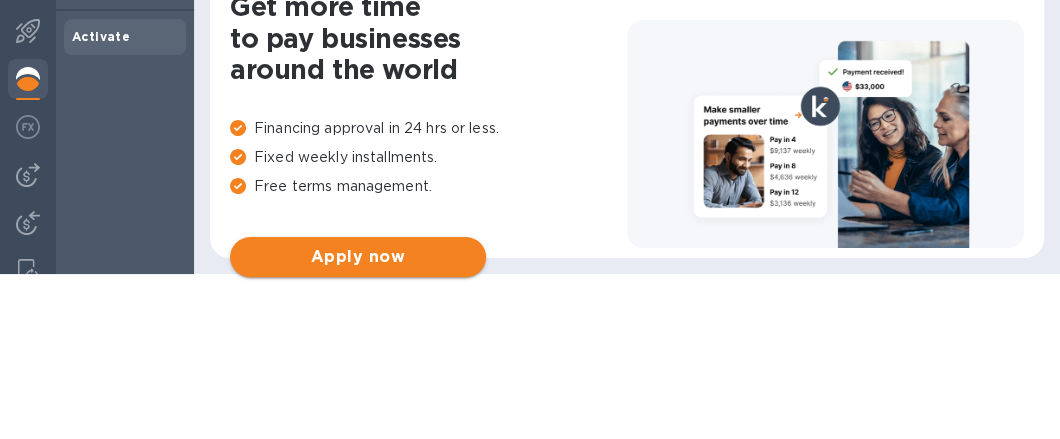 click on "Apply now" at bounding box center [358, 257] 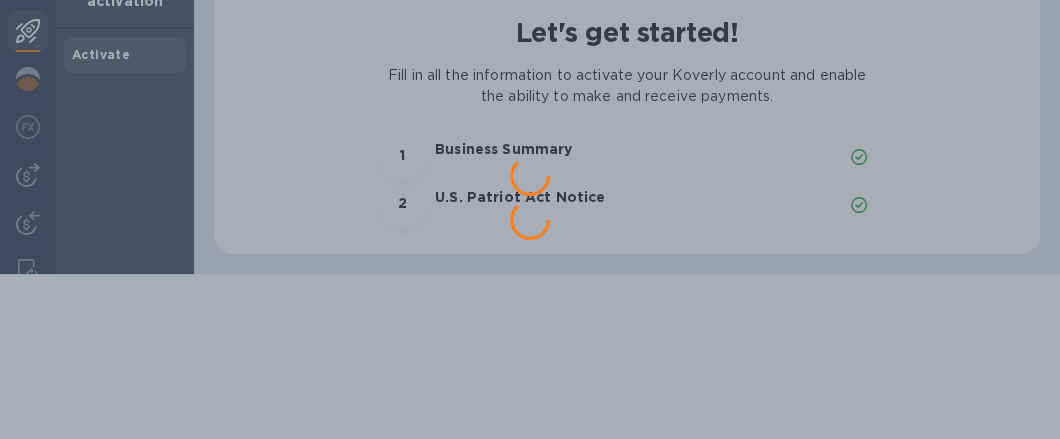 scroll, scrollTop: 0, scrollLeft: 0, axis: both 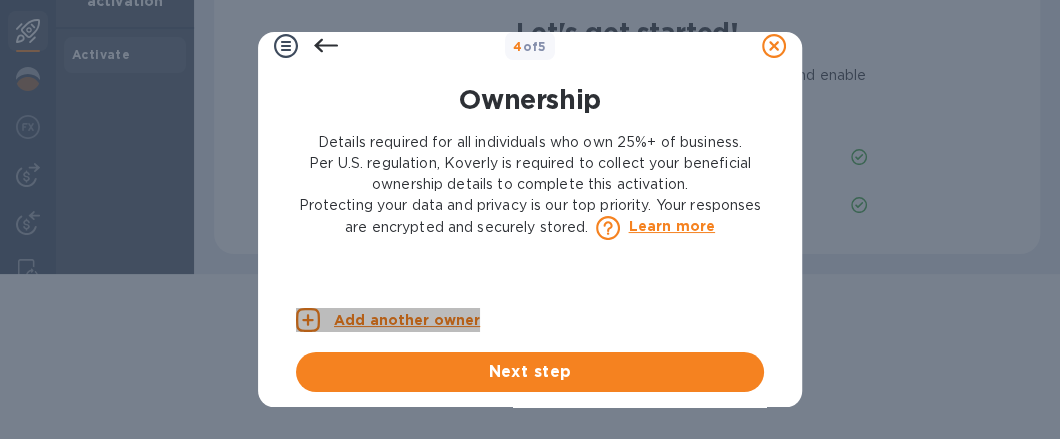 click on "Add another owner" at bounding box center [407, 320] 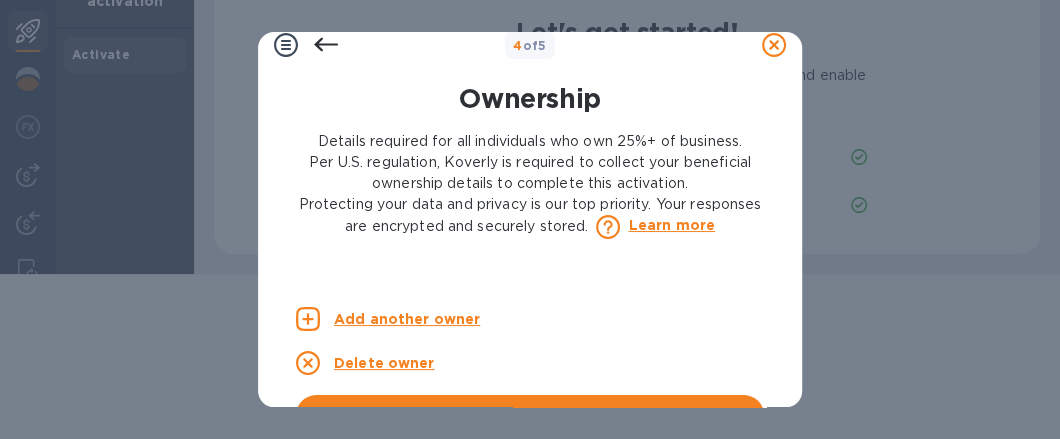 scroll, scrollTop: 58, scrollLeft: 0, axis: vertical 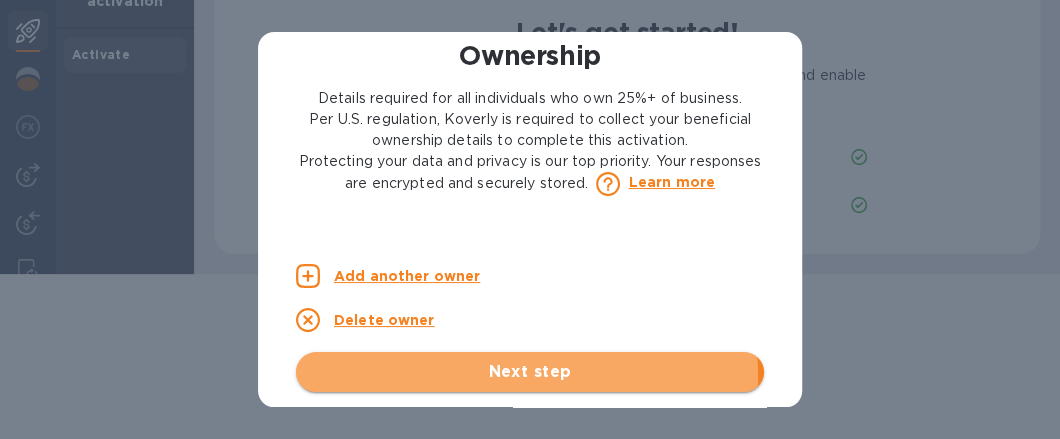 click on "Next step" at bounding box center (530, 372) 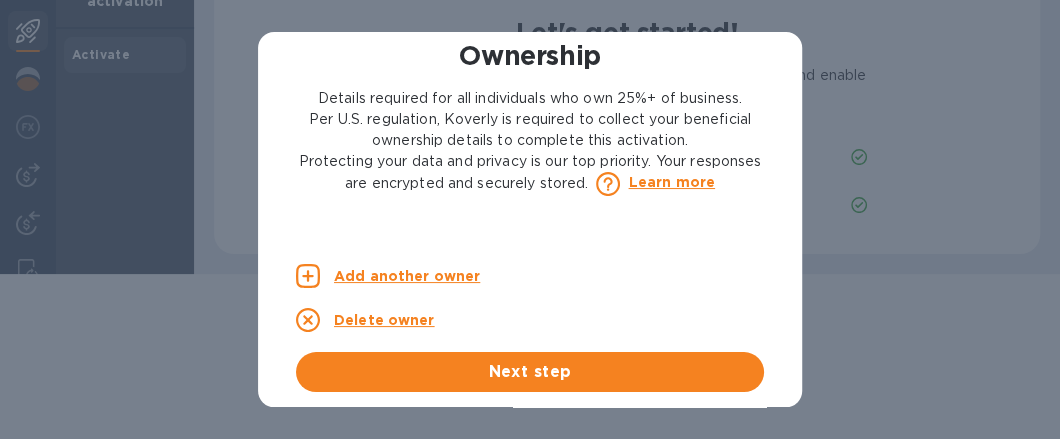 click on "Add another owner" at bounding box center [407, 276] 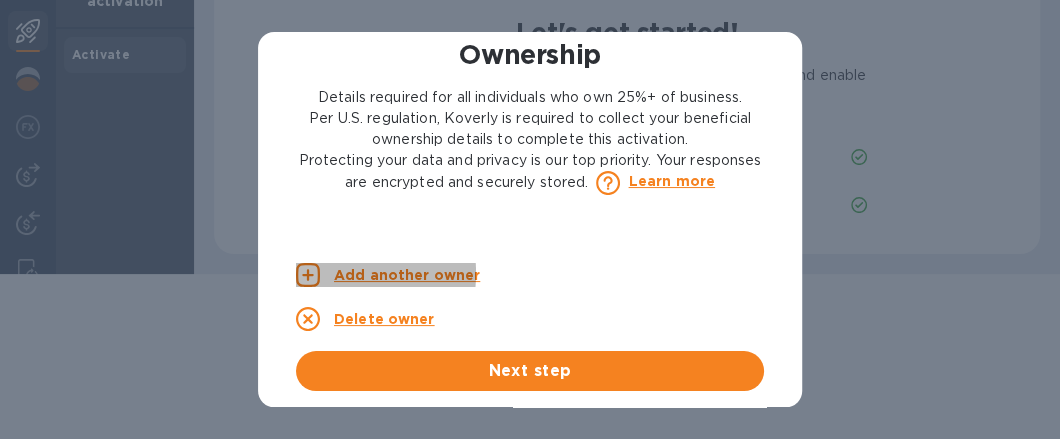 click 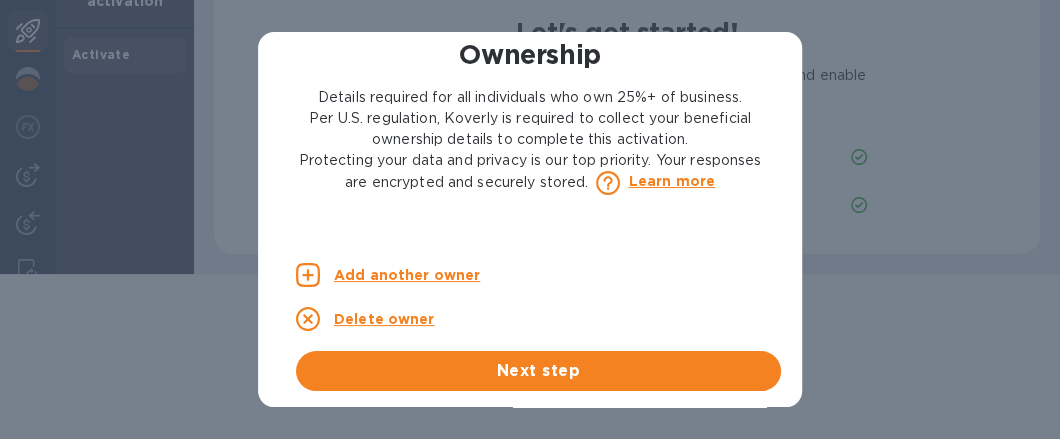scroll, scrollTop: 0, scrollLeft: 73, axis: horizontal 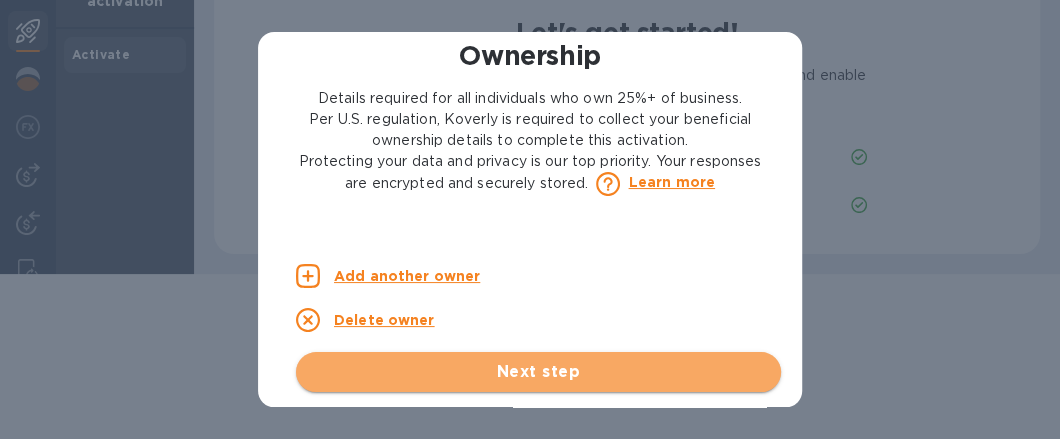 click on "Next step" at bounding box center (538, 372) 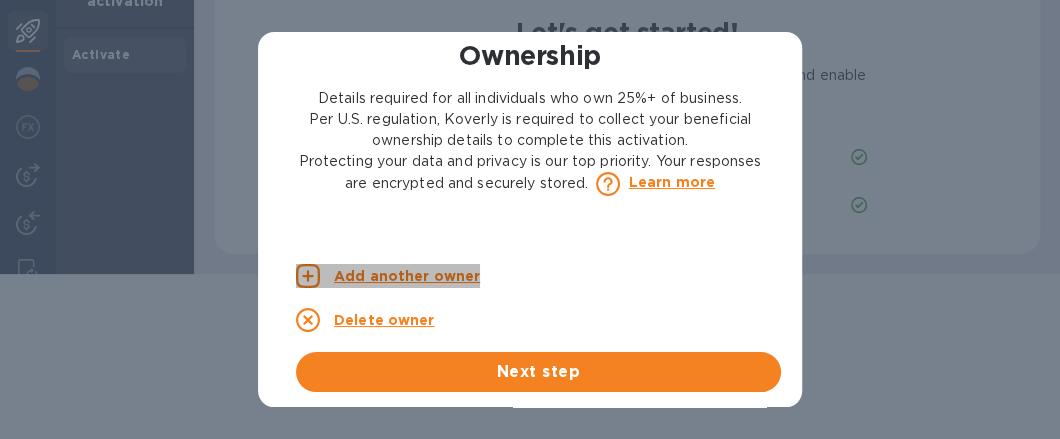 click on "Add another owner" at bounding box center (407, 276) 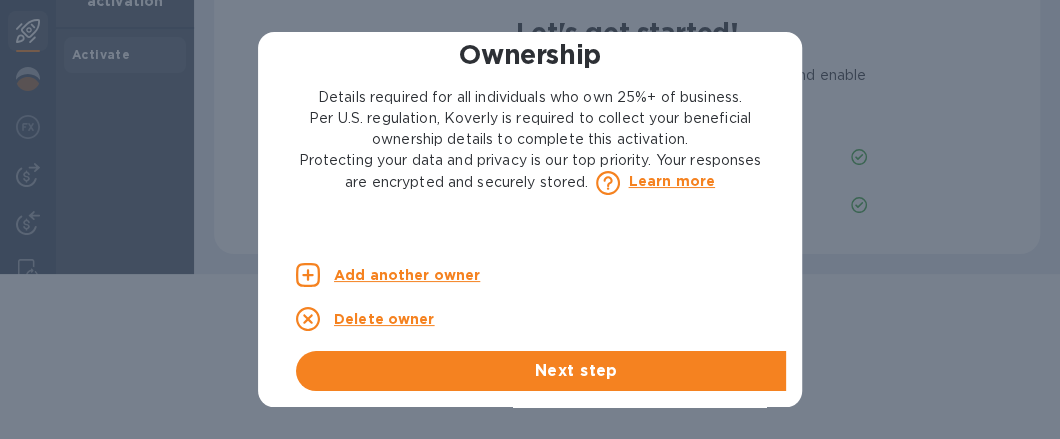 scroll, scrollTop: 0, scrollLeft: 85, axis: horizontal 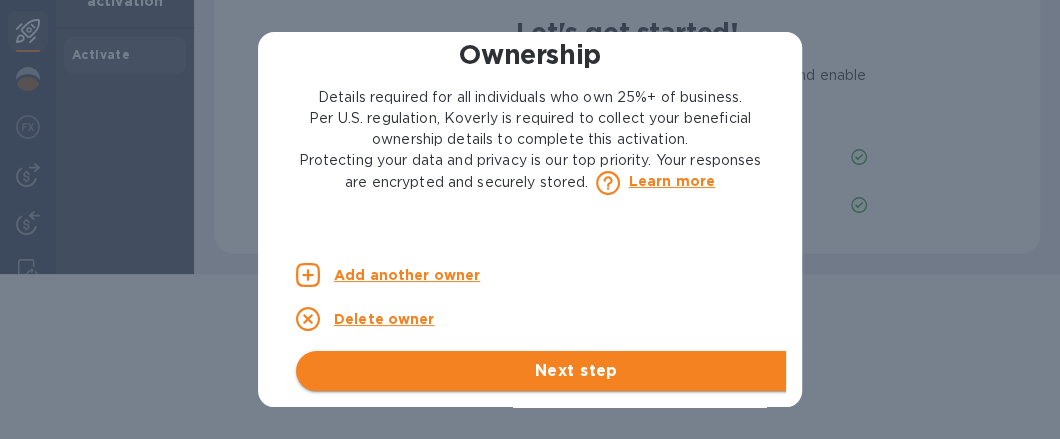 click on "Next step" at bounding box center [576, 371] 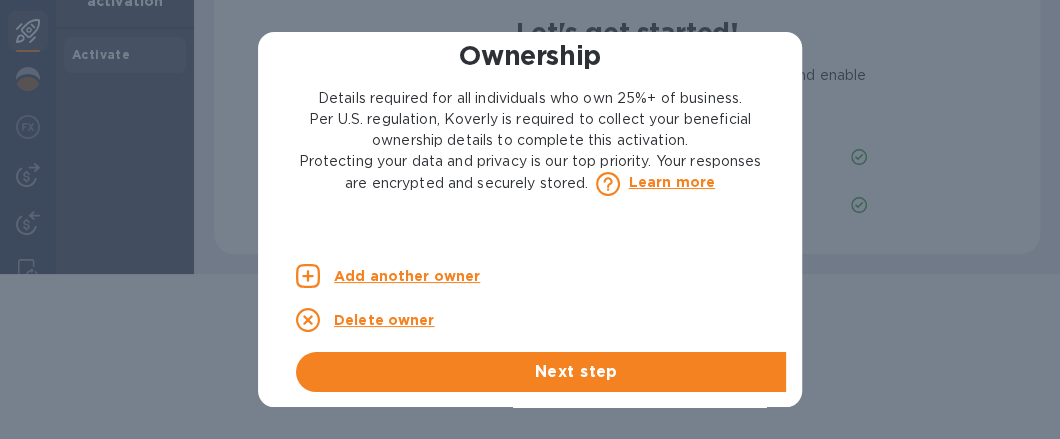 scroll, scrollTop: 0, scrollLeft: 0, axis: both 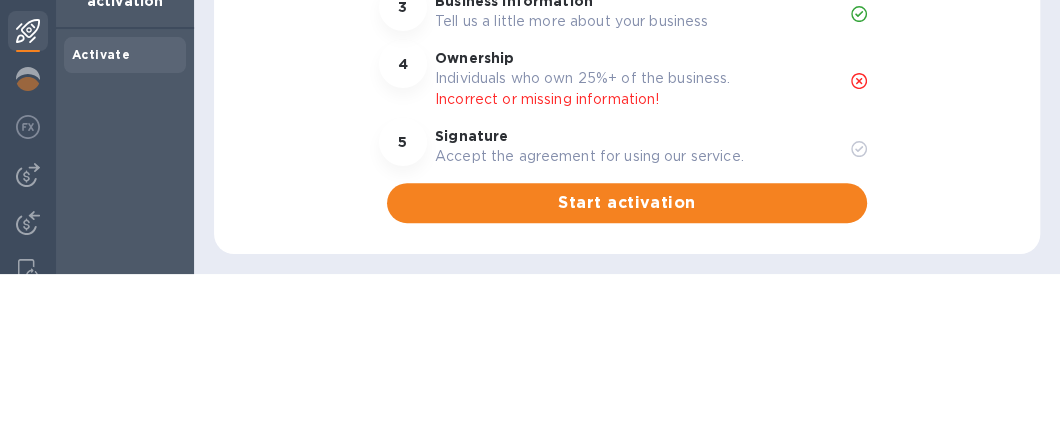 click on "Incorrect or missing information!" at bounding box center (635, 99) 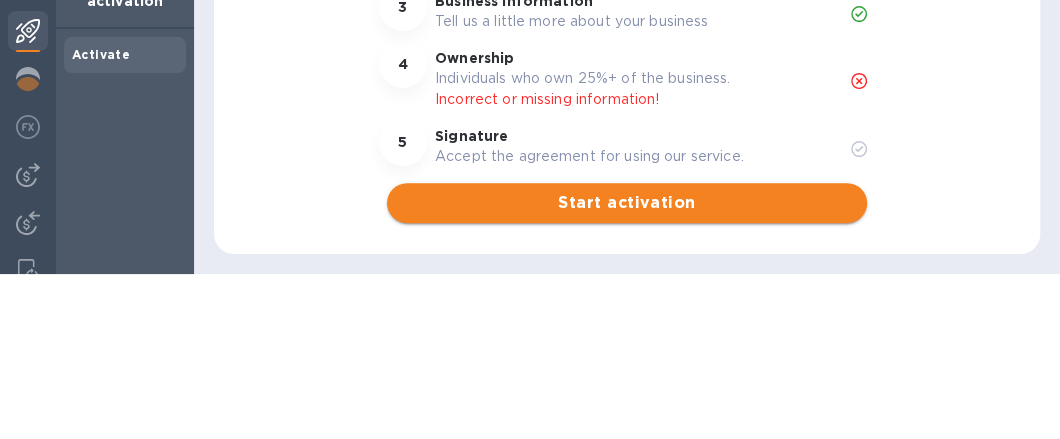 click on "Start activation" at bounding box center (627, 203) 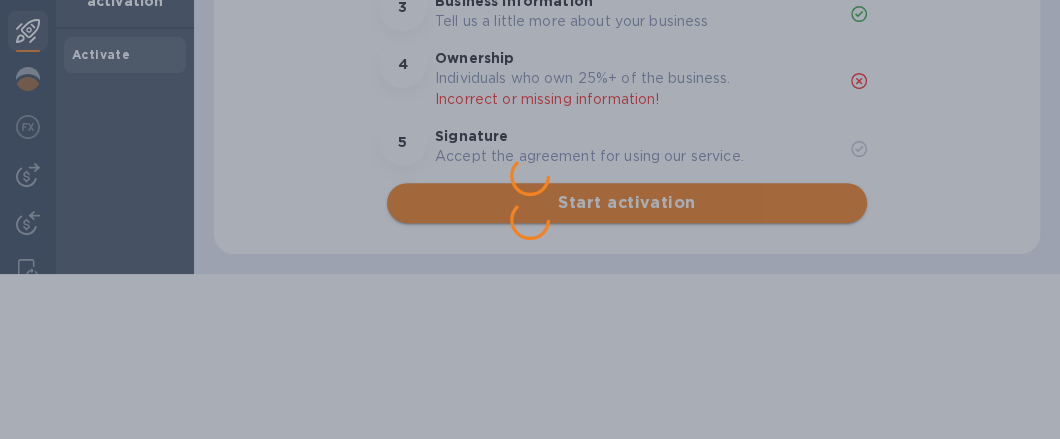 scroll, scrollTop: 0, scrollLeft: 0, axis: both 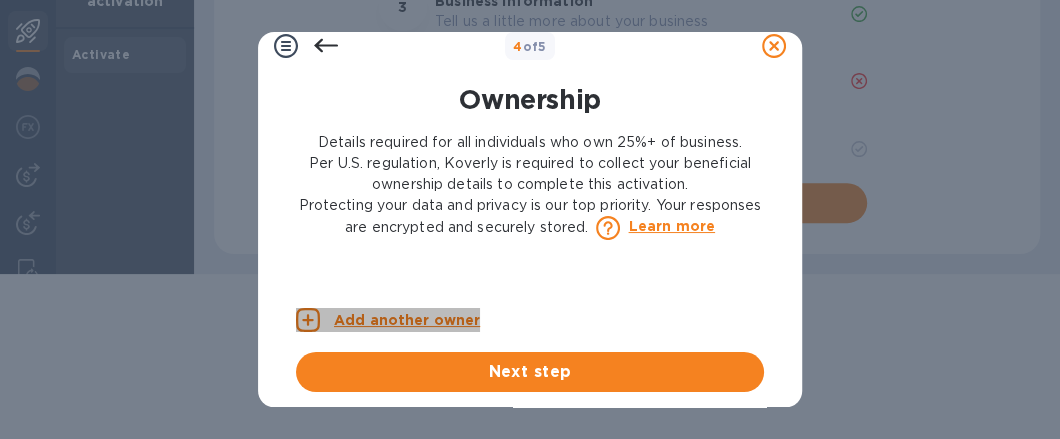 click on "Add another owner" at bounding box center (407, 320) 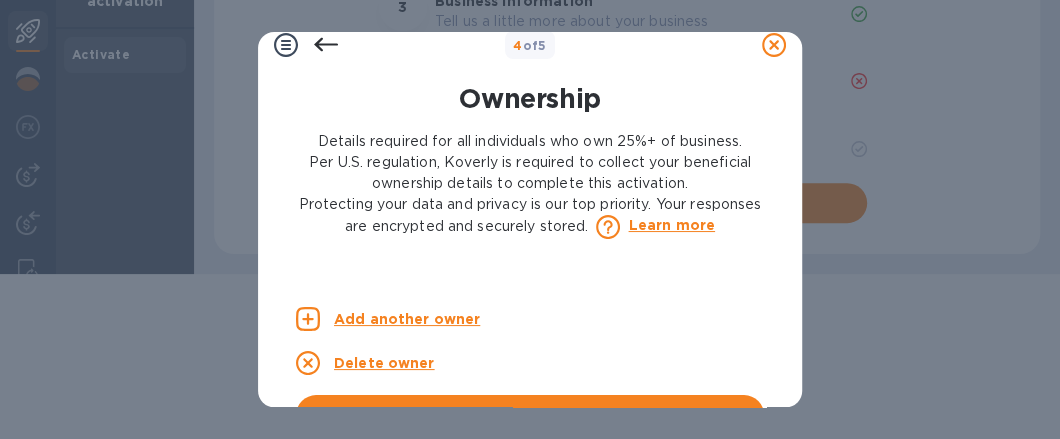click on "Add another owner" at bounding box center (407, 319) 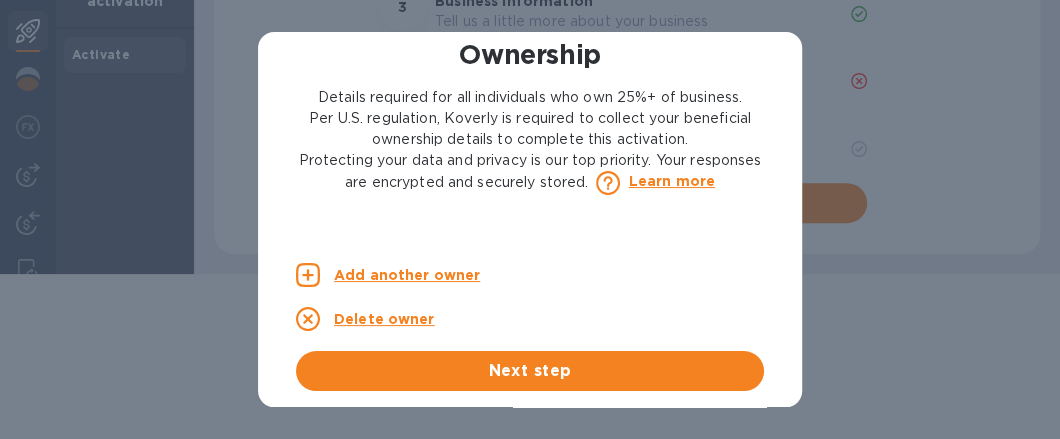click on "Add another owner" at bounding box center (407, 275) 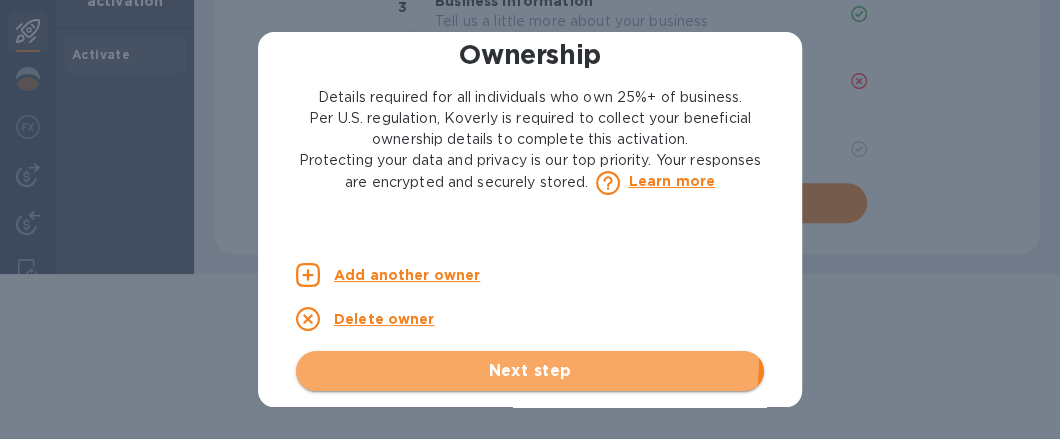 click on "Next step" at bounding box center [530, 371] 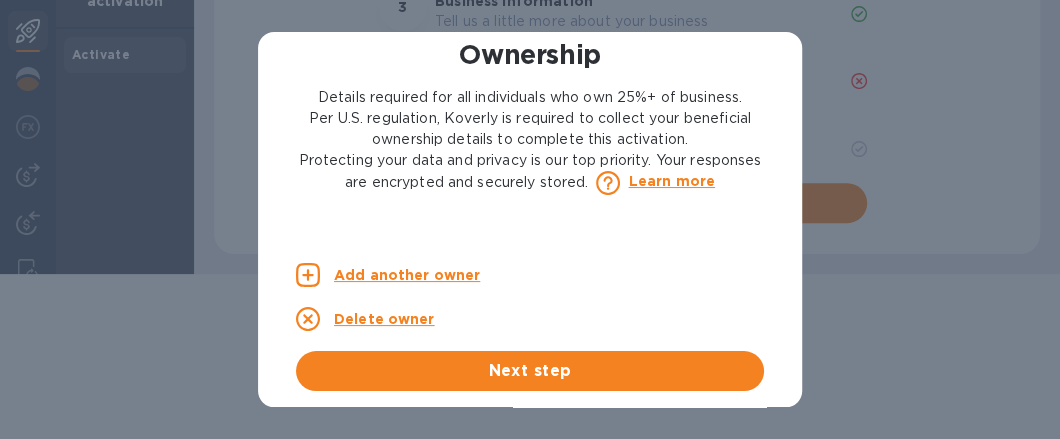 scroll, scrollTop: 58, scrollLeft: 0, axis: vertical 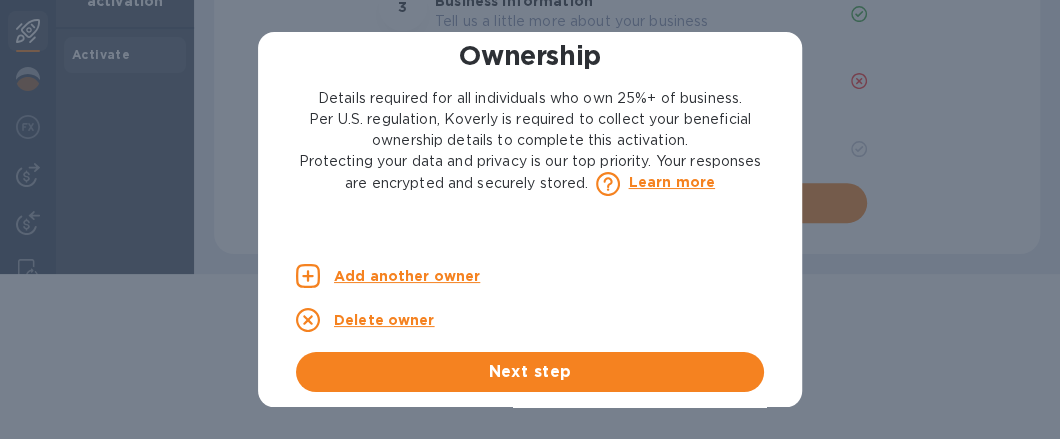 click on "Add another owner" at bounding box center [407, 276] 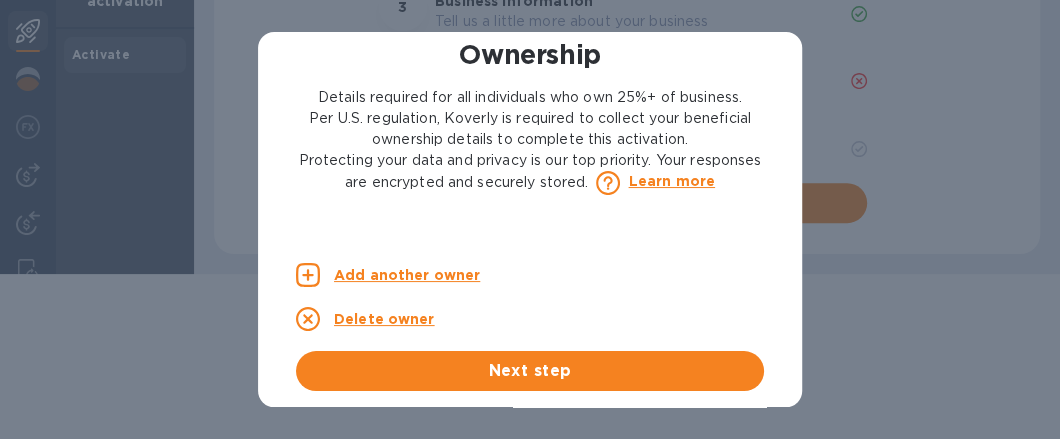 scroll, scrollTop: 0, scrollLeft: 10, axis: horizontal 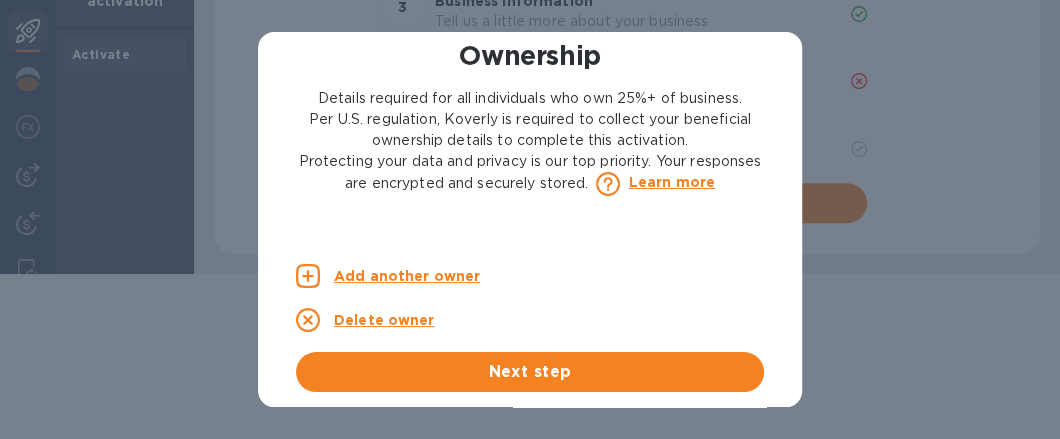 click 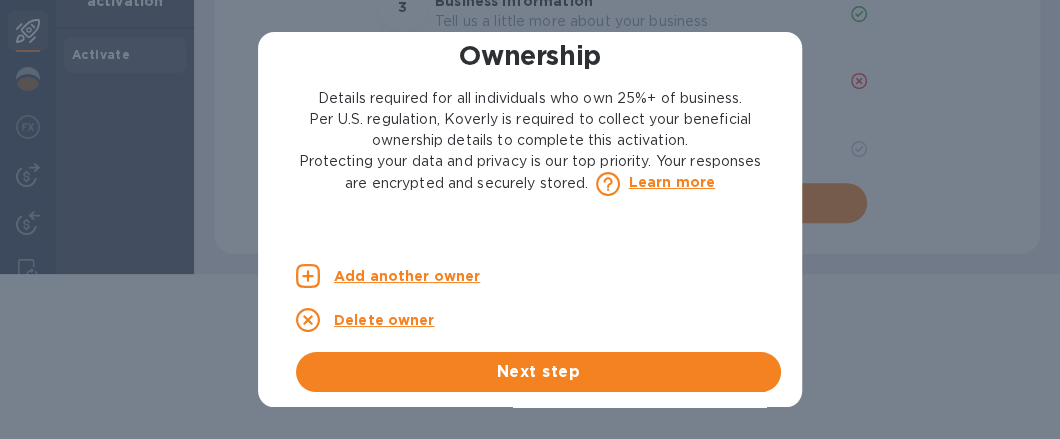 scroll, scrollTop: 59, scrollLeft: 0, axis: vertical 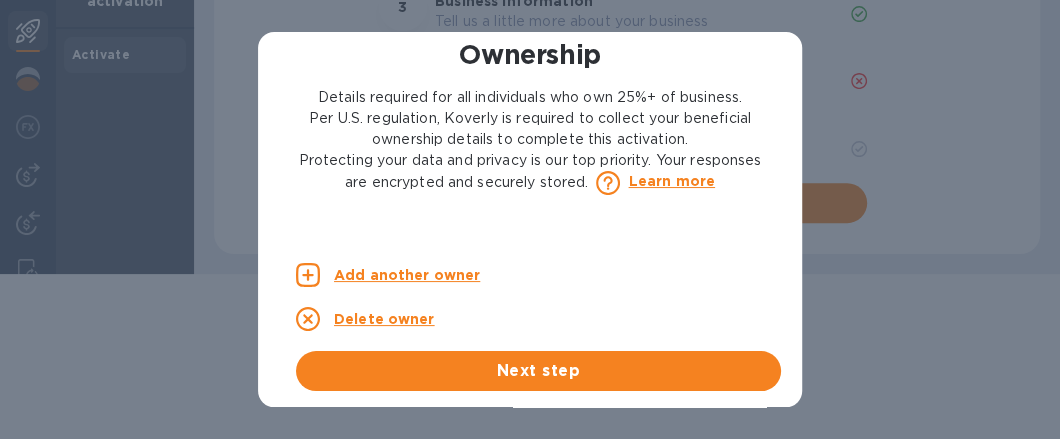 click on "Delete owner" at bounding box center (384, 319) 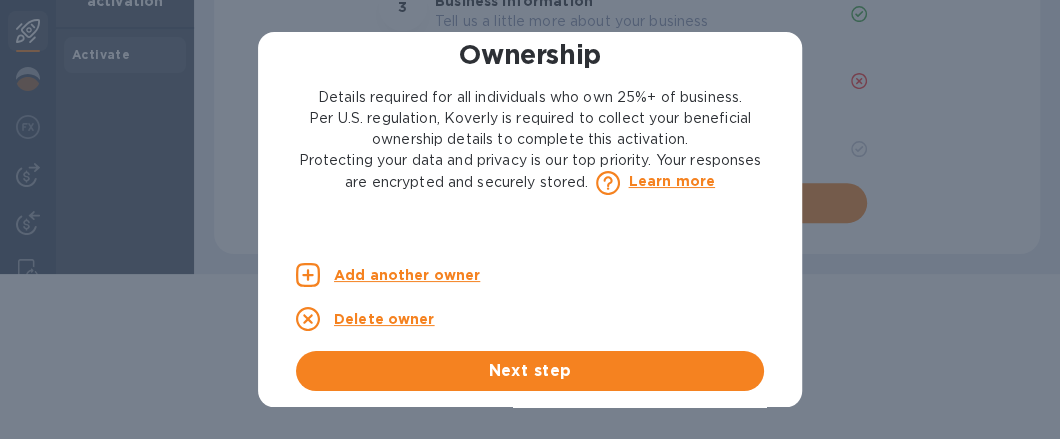 scroll, scrollTop: 0, scrollLeft: 0, axis: both 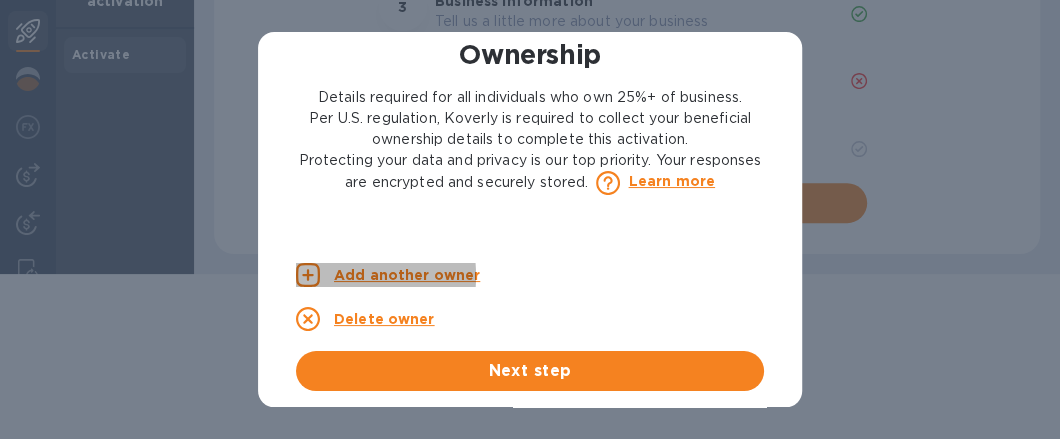 click 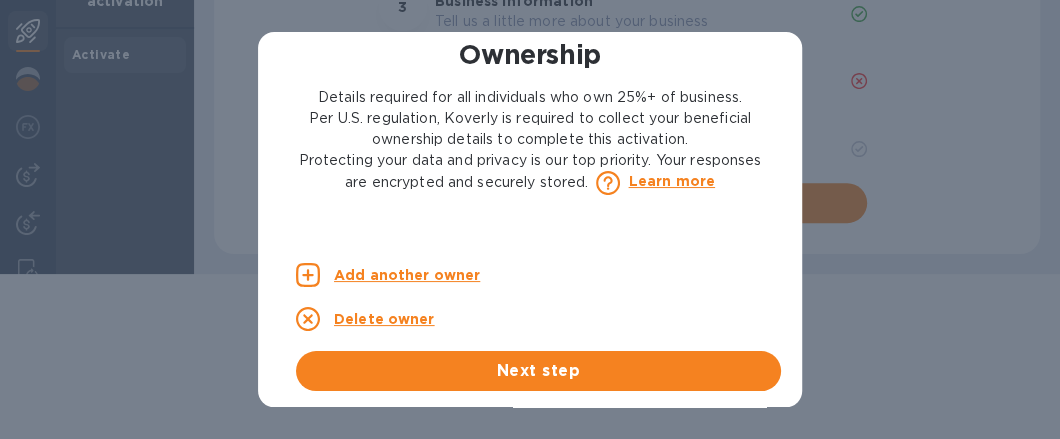 scroll, scrollTop: 0, scrollLeft: 73, axis: horizontal 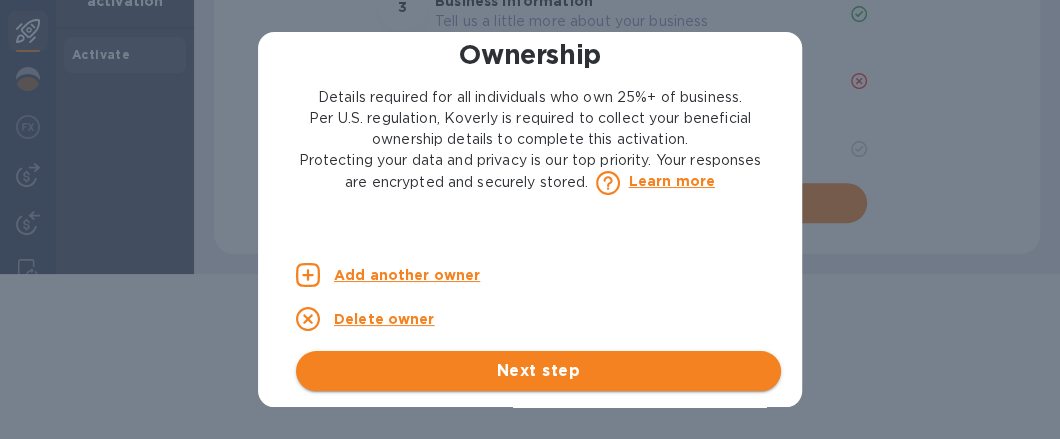 click on "Next step" at bounding box center (538, 371) 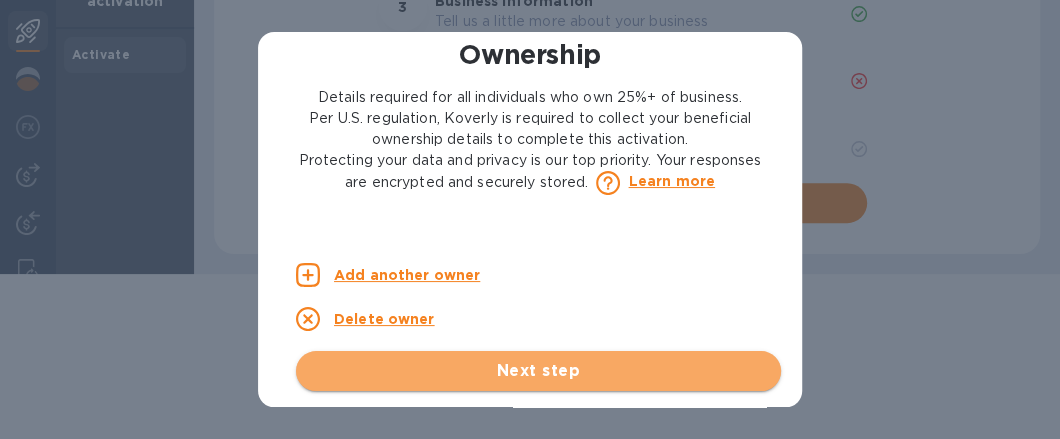 click on "Next step" at bounding box center (538, 371) 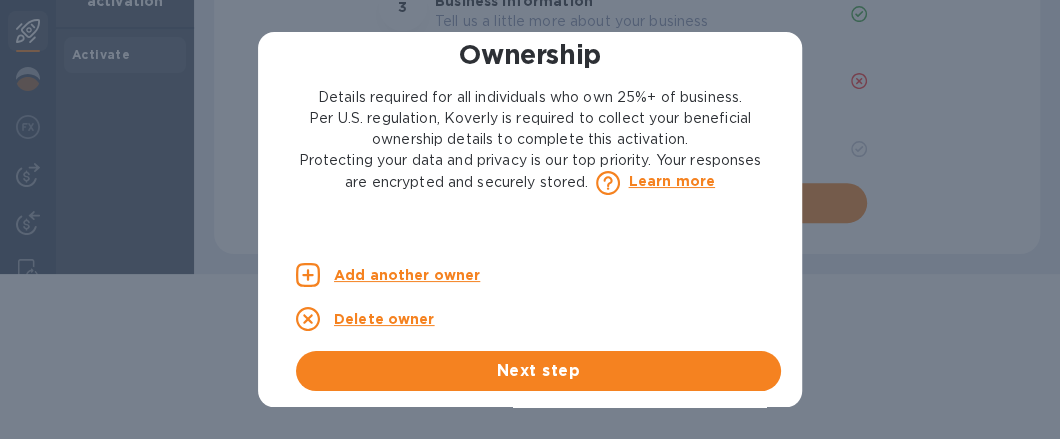 click on "Learn more" at bounding box center (671, 181) 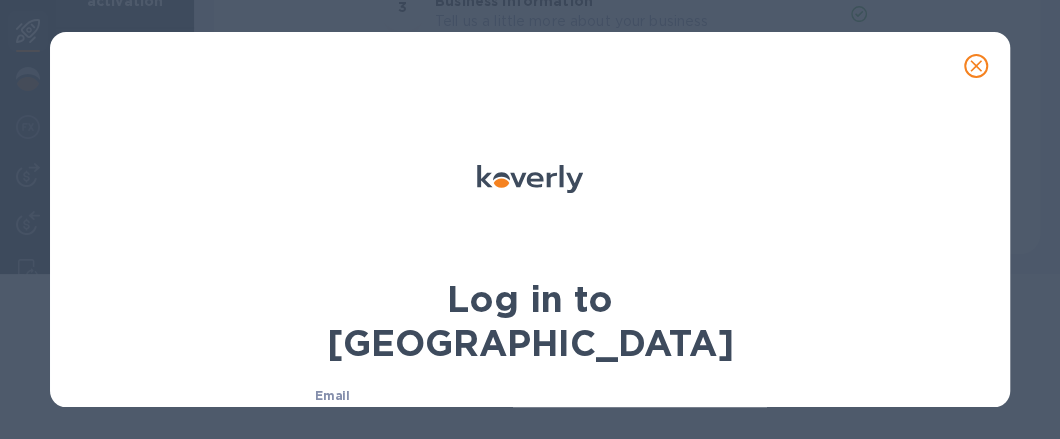 scroll, scrollTop: 182, scrollLeft: 0, axis: vertical 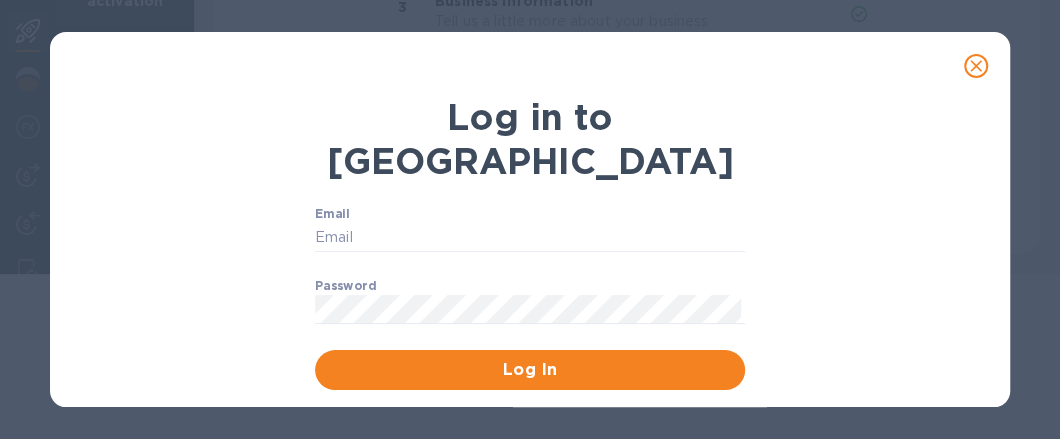 click 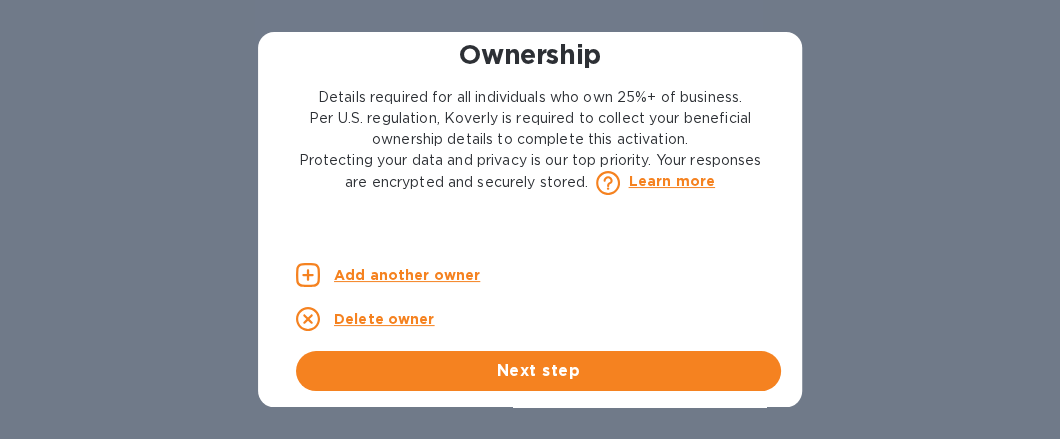 scroll, scrollTop: 0, scrollLeft: 0, axis: both 